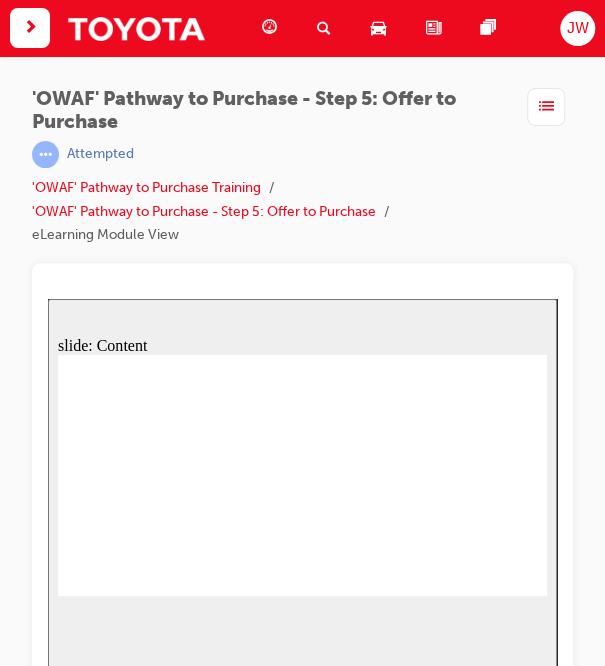 scroll, scrollTop: 0, scrollLeft: 0, axis: both 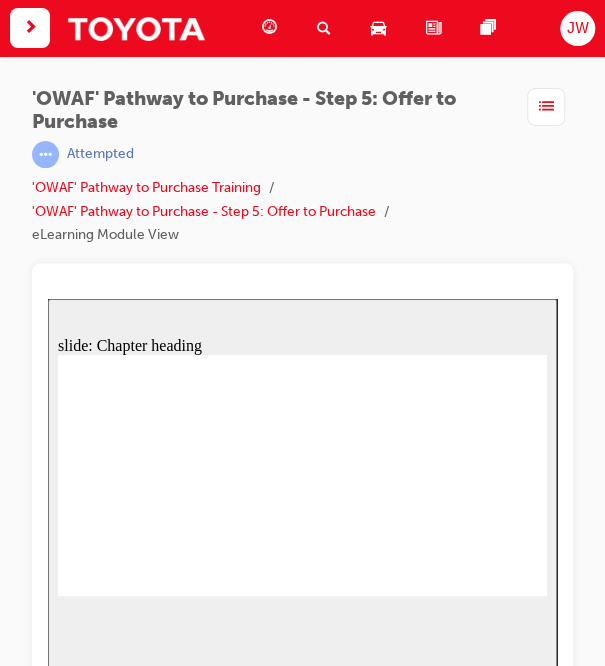 click 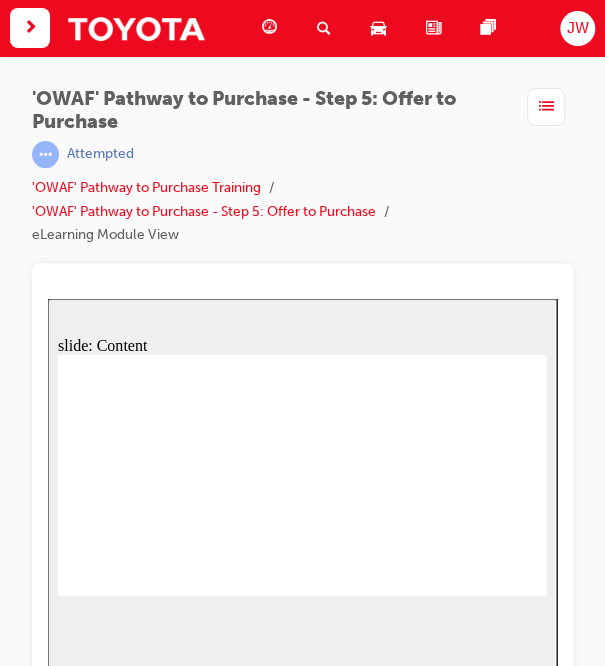 click 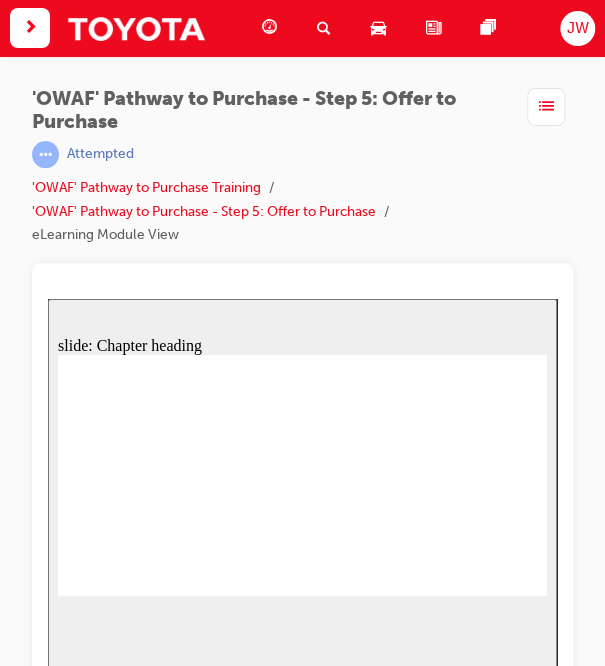 click 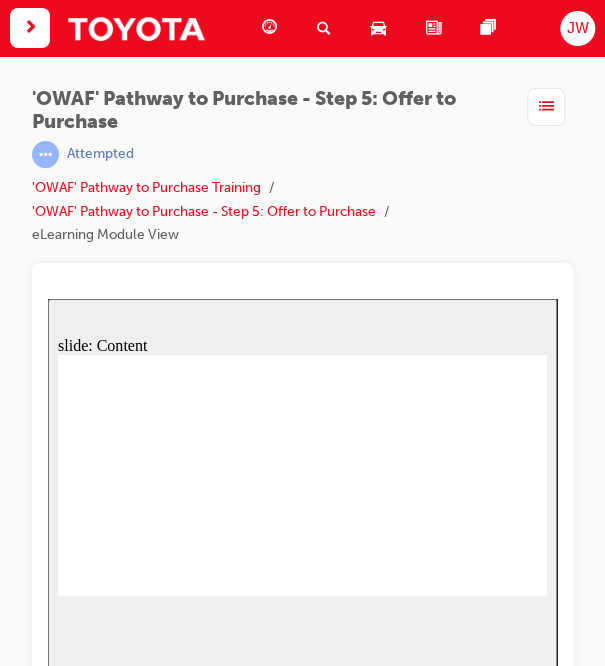 click 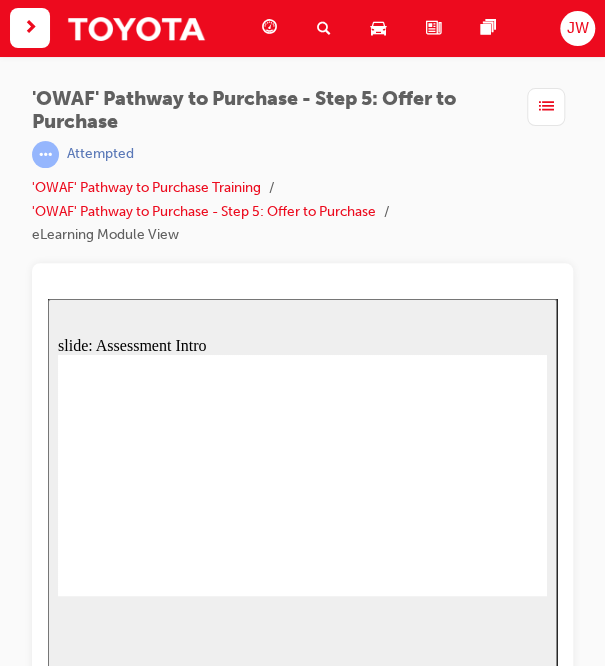 click 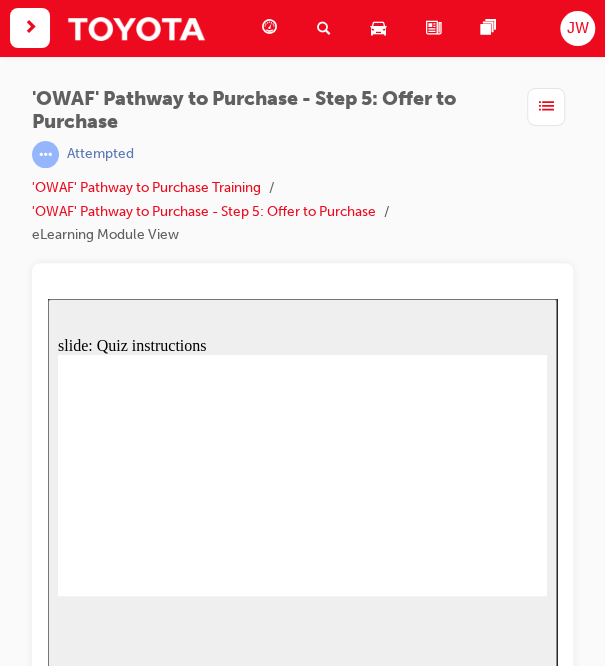 click 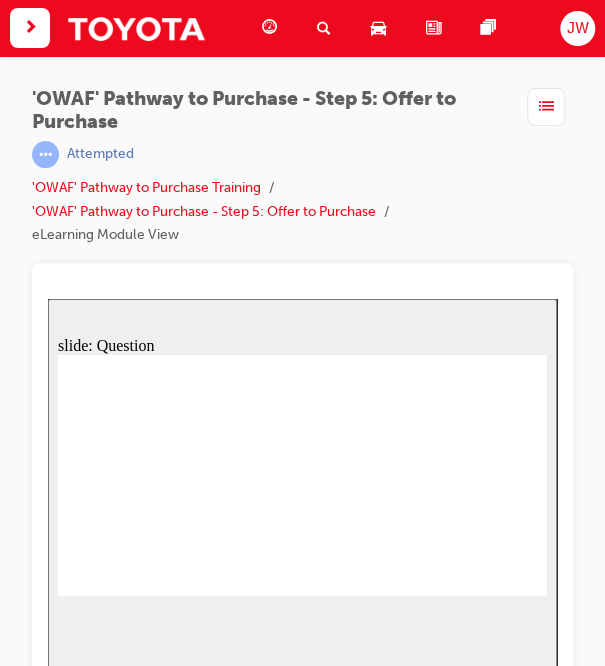 click 